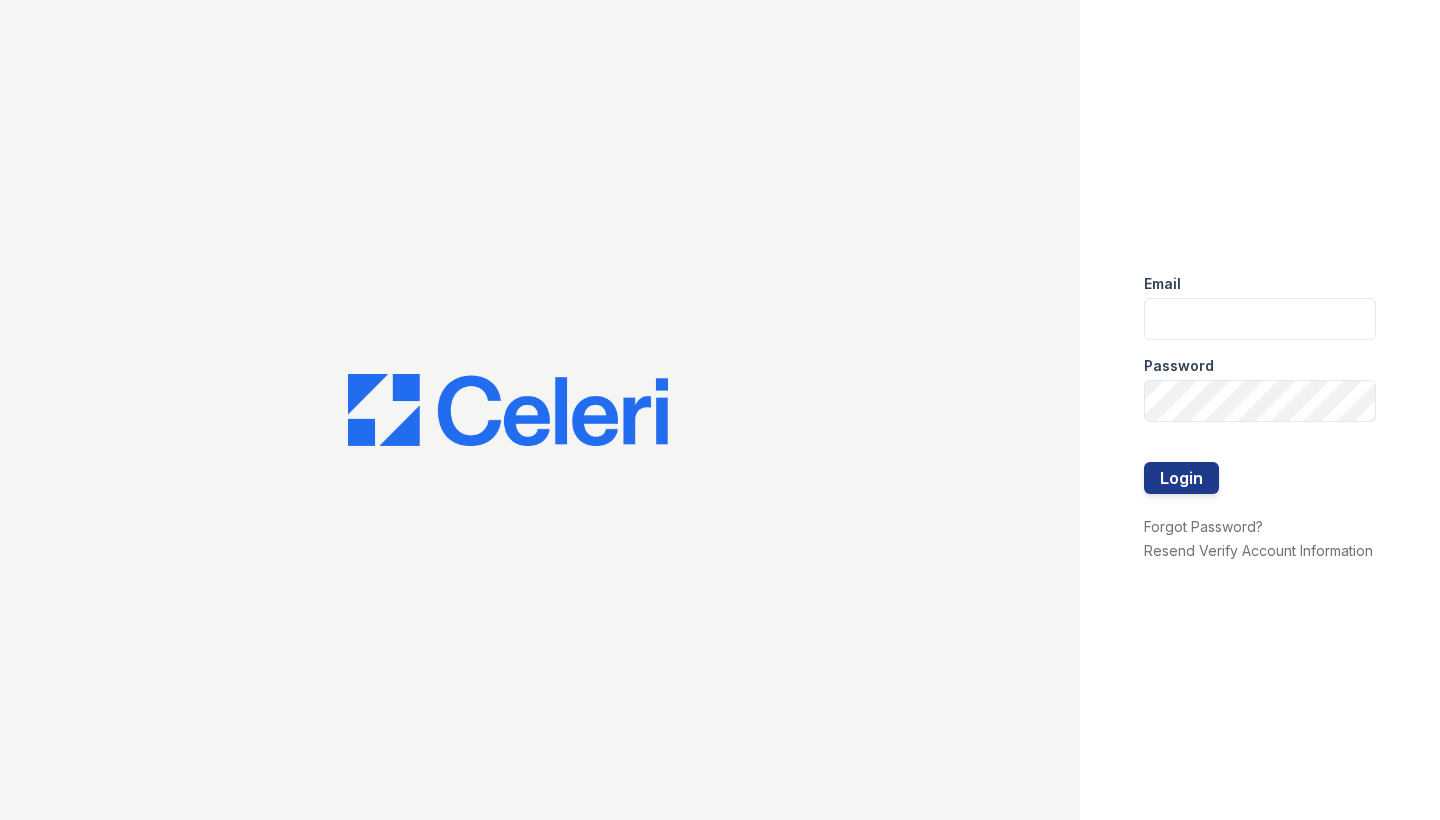 scroll, scrollTop: 0, scrollLeft: 0, axis: both 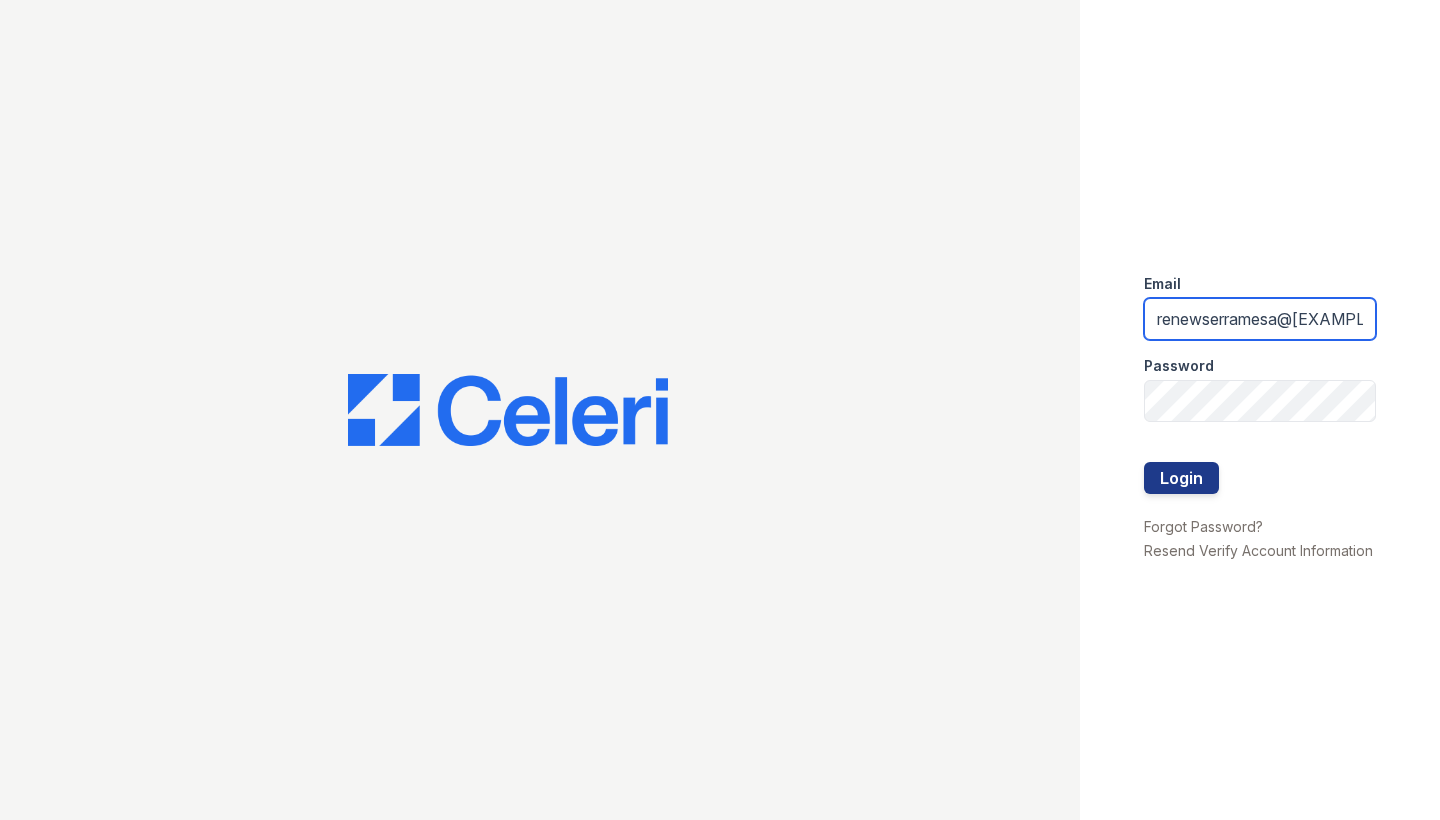 type on "renewserramesa@[EXAMPLE.COM]" 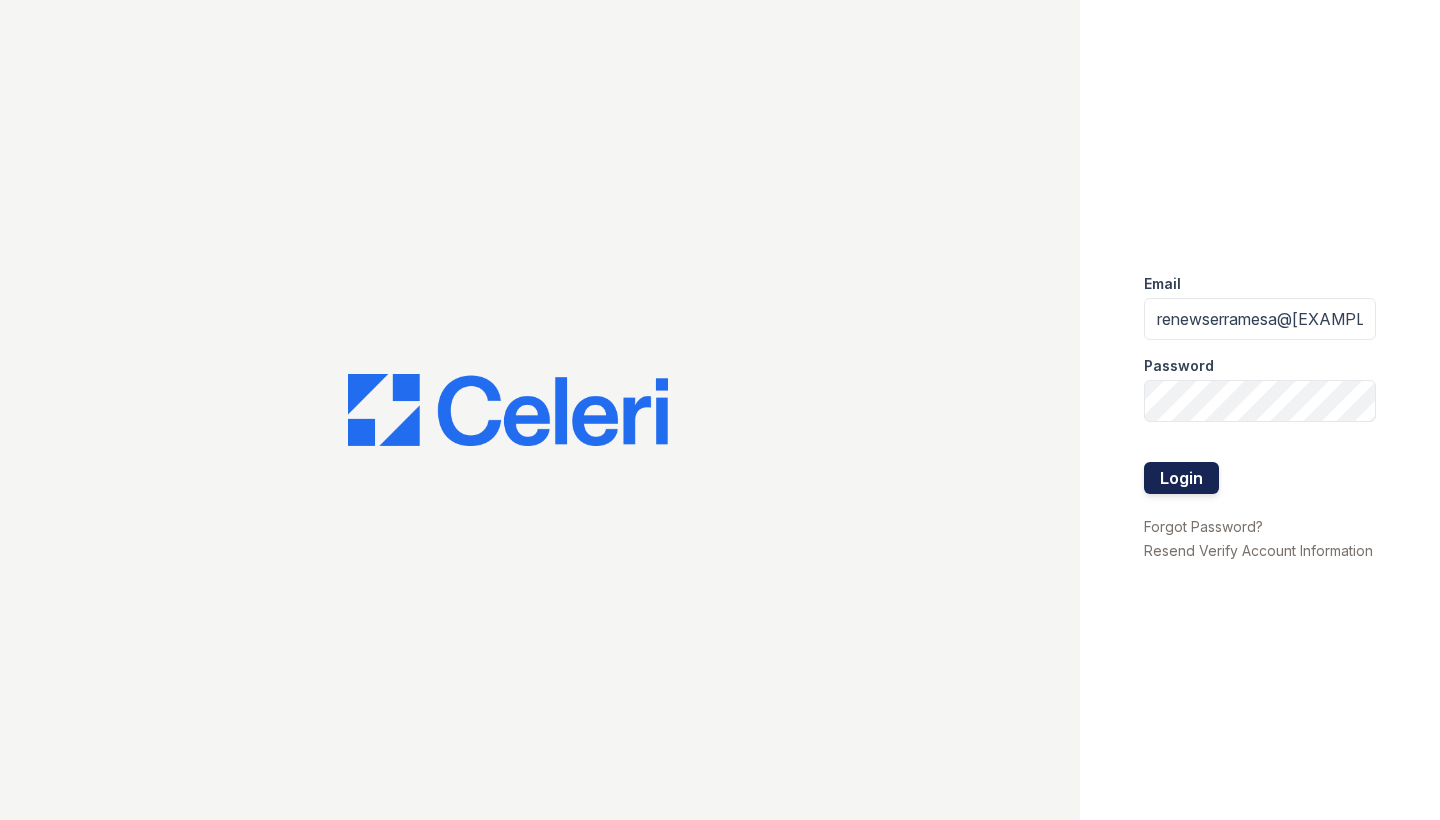 click on "Login" at bounding box center (1181, 478) 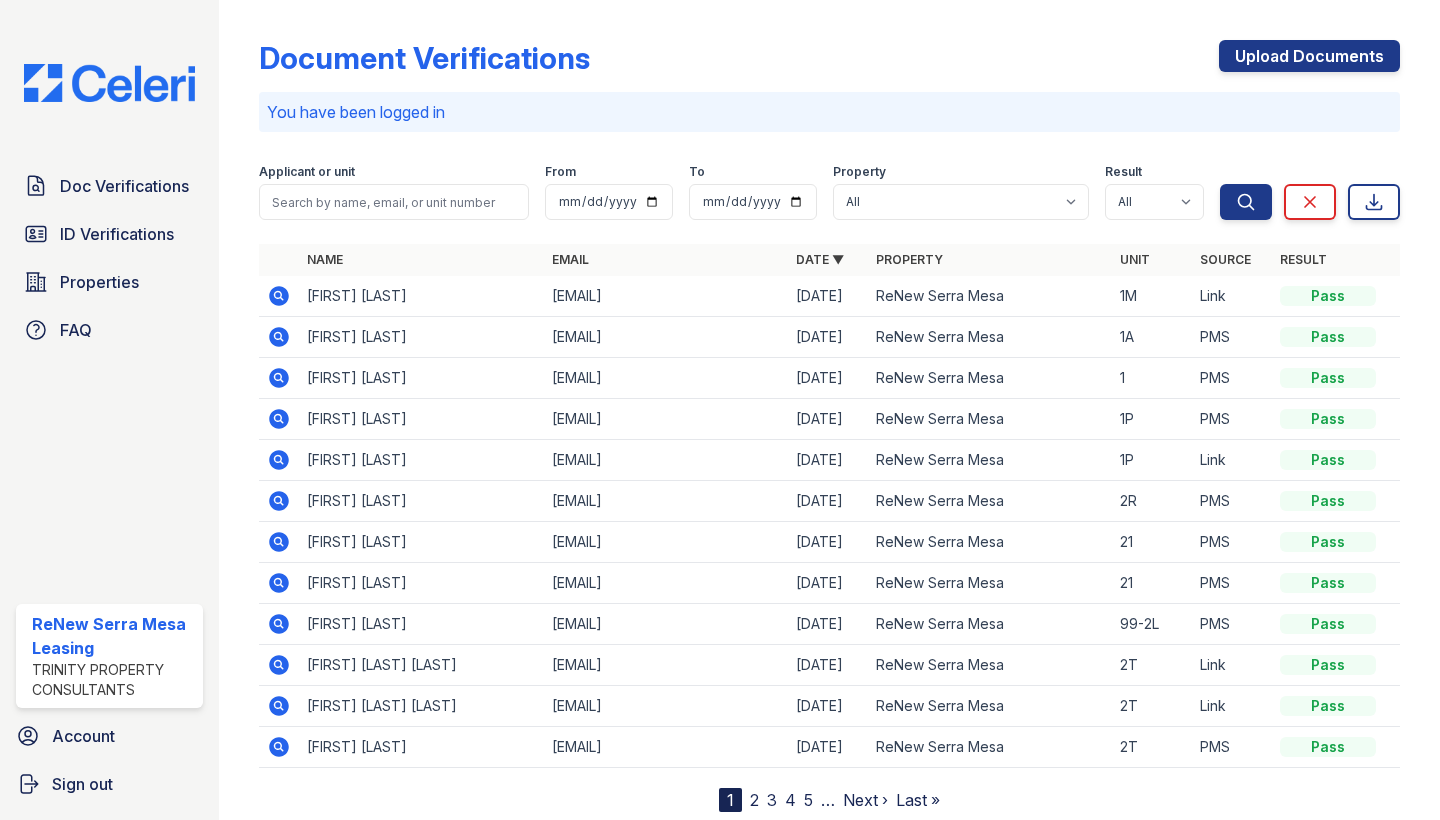 scroll, scrollTop: 0, scrollLeft: 0, axis: both 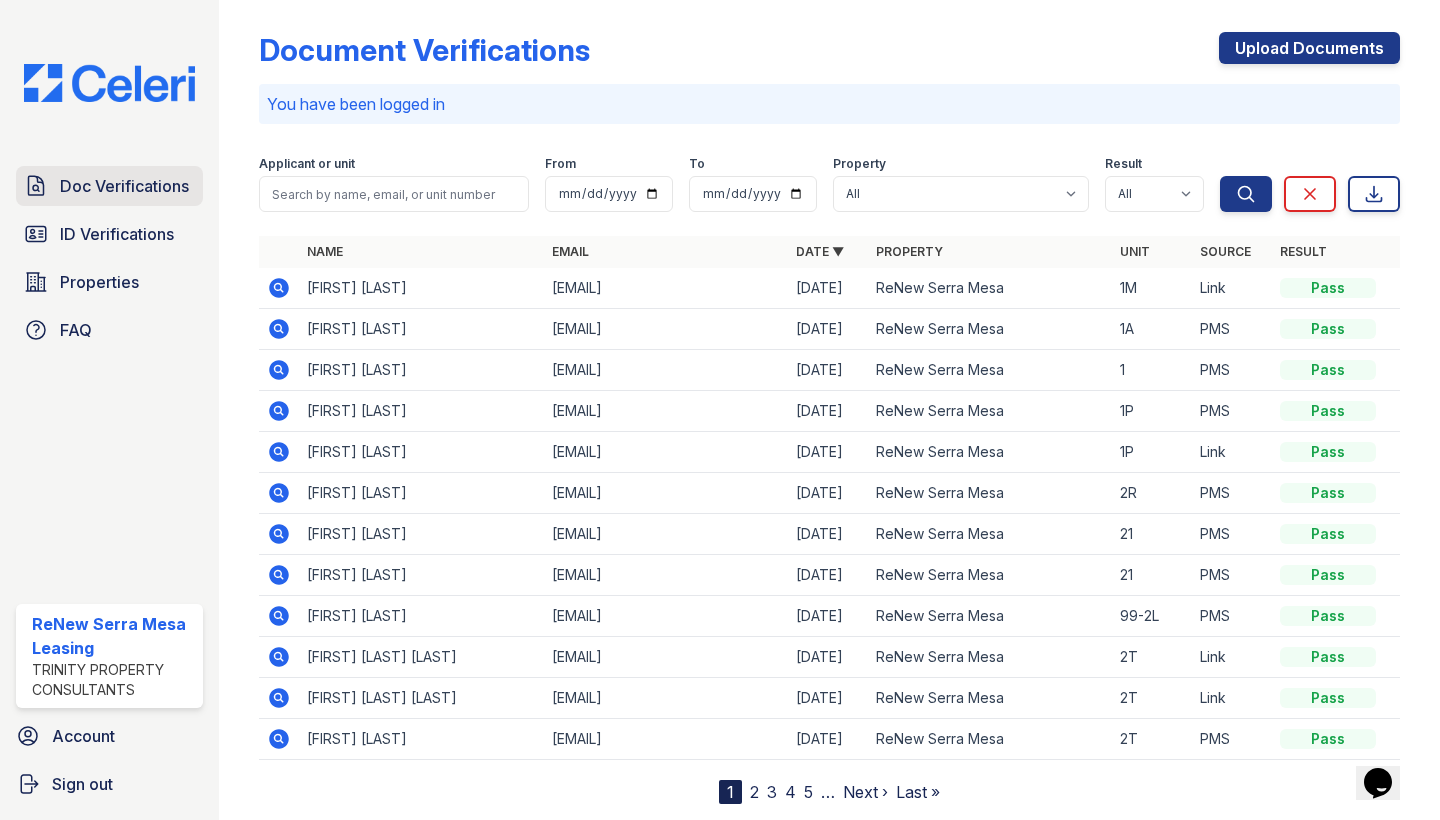 click on "Doc Verifications" at bounding box center (124, 186) 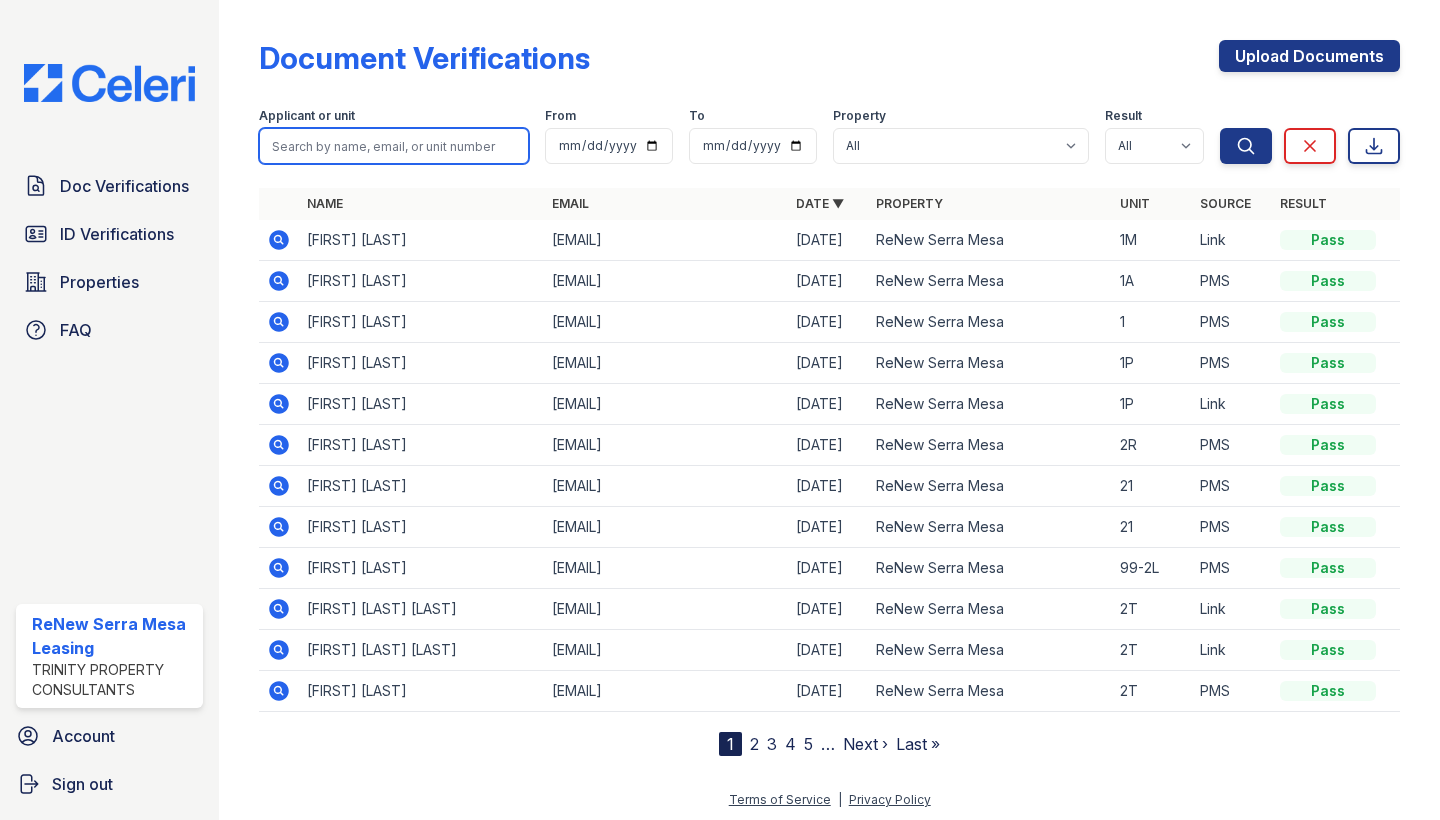 click at bounding box center (394, 146) 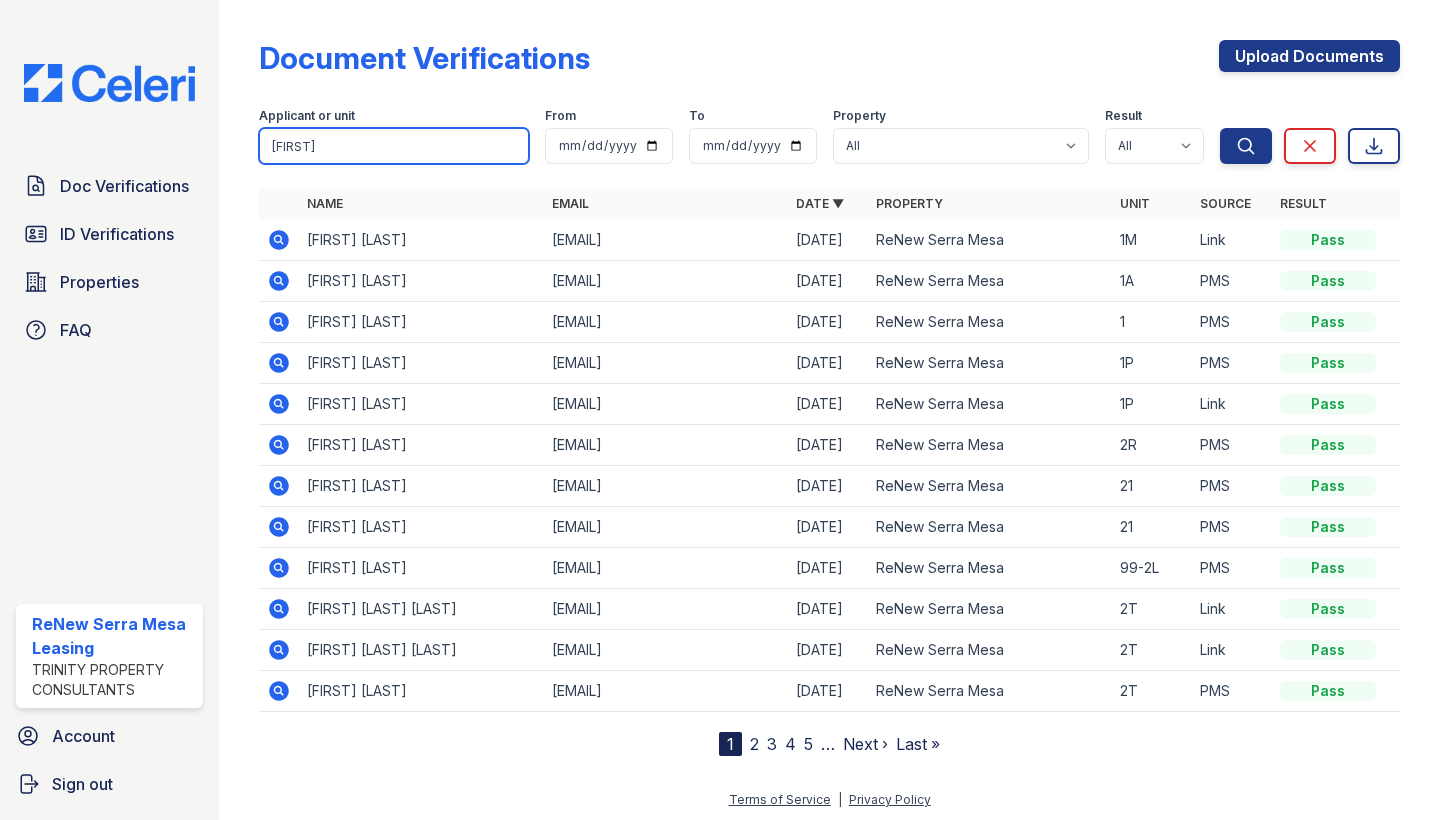 type on "Angelina" 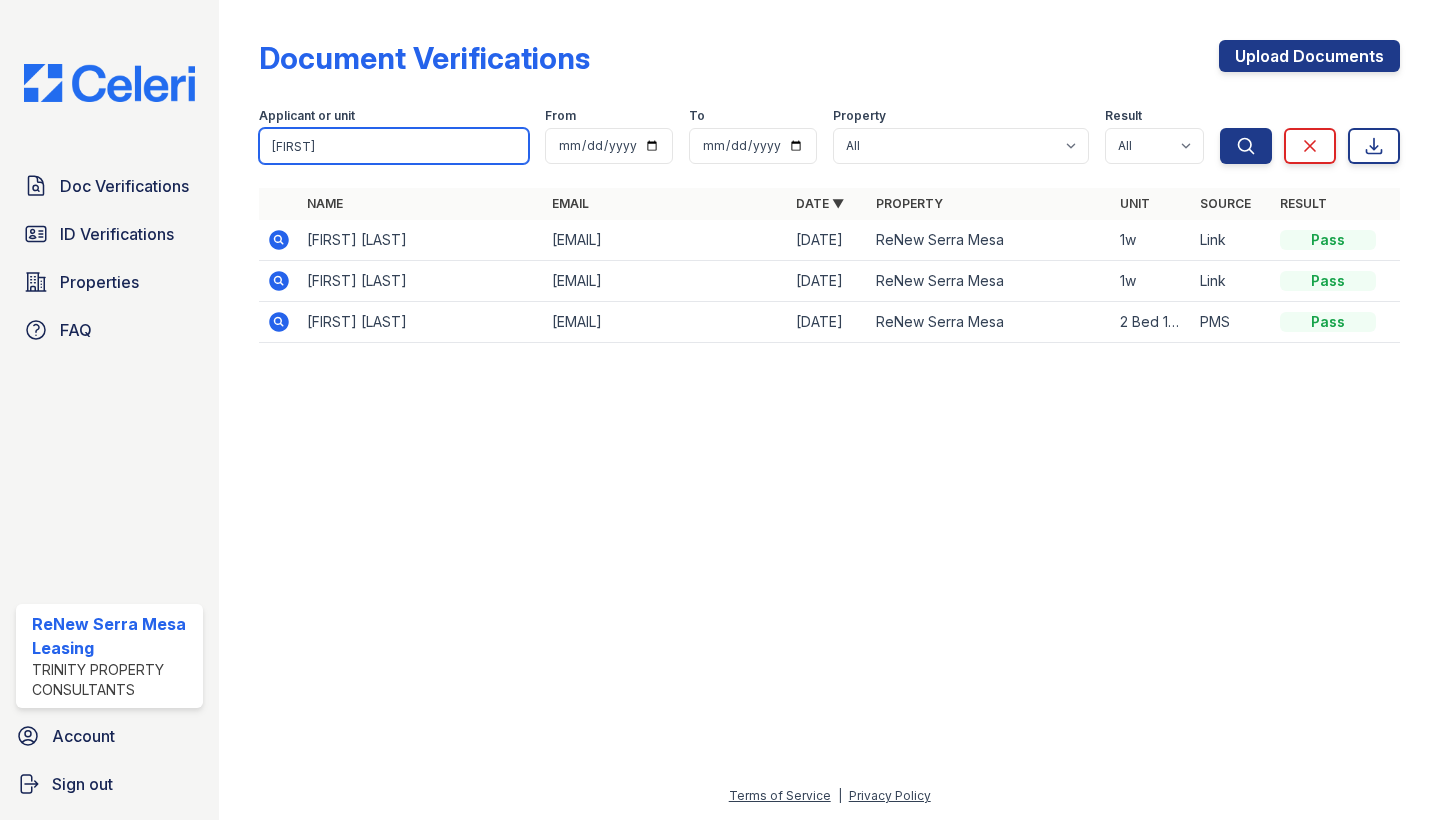 click on "Angelina" at bounding box center [394, 146] 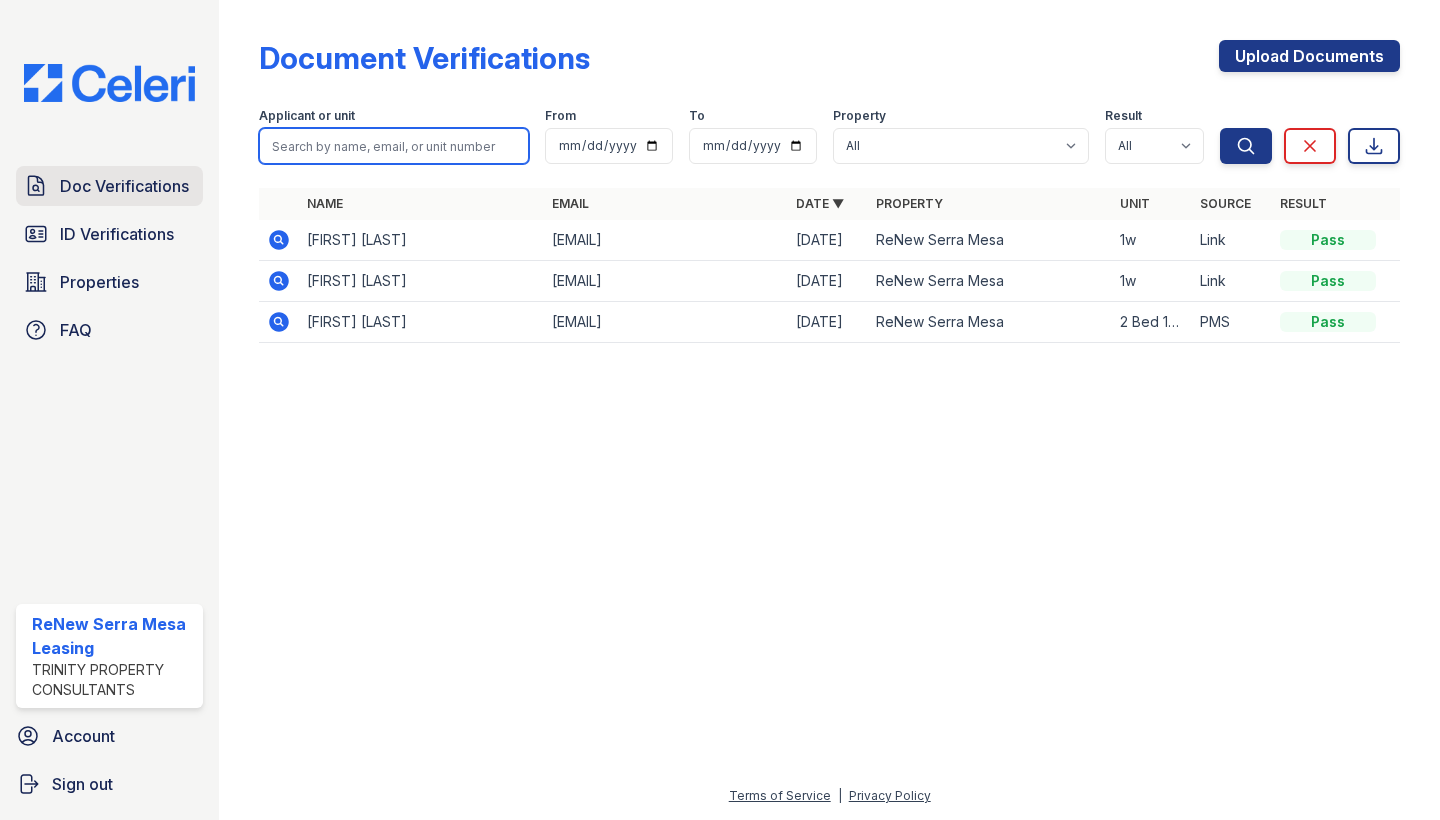 type 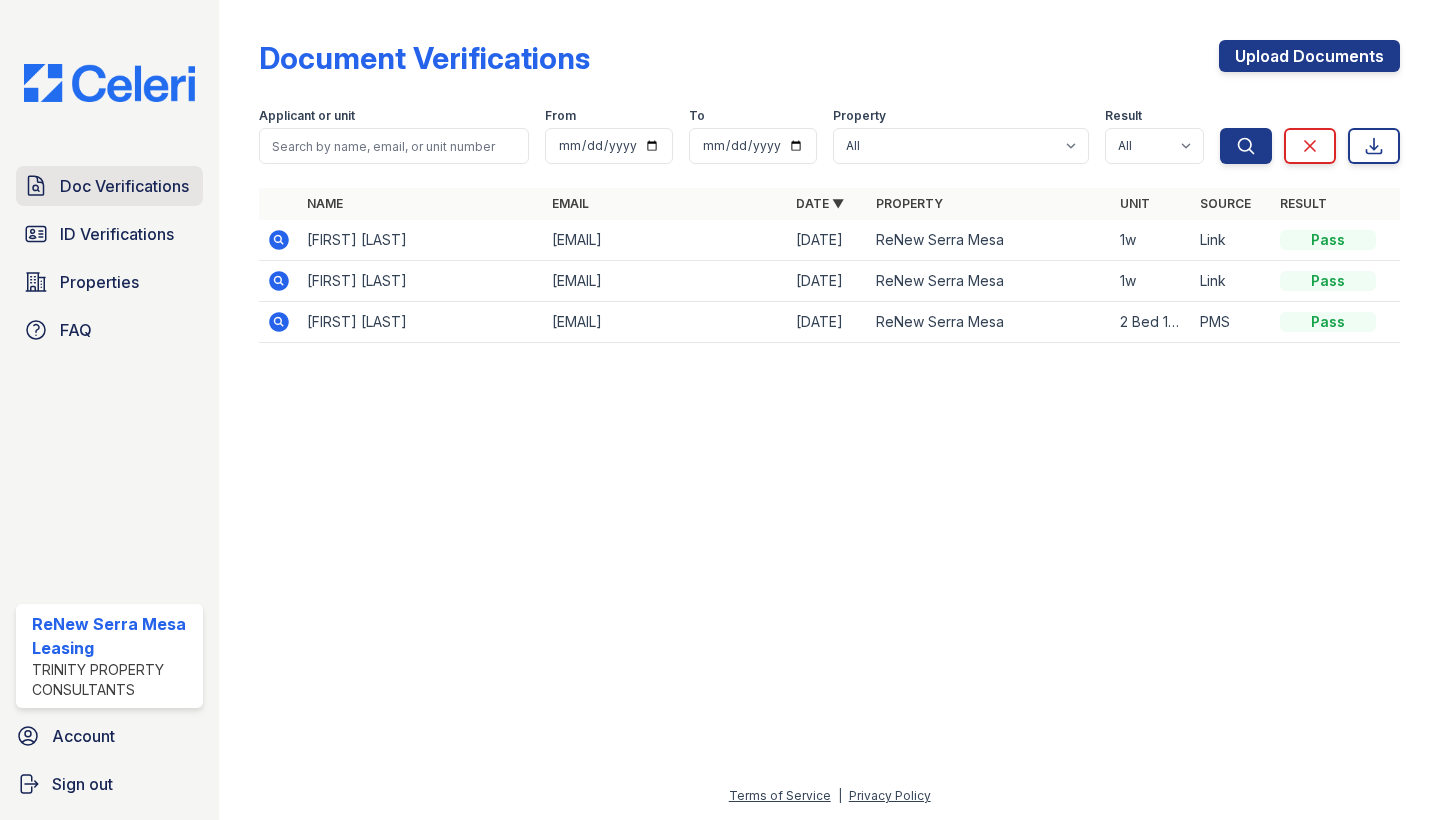 click on "Doc Verifications" at bounding box center (124, 186) 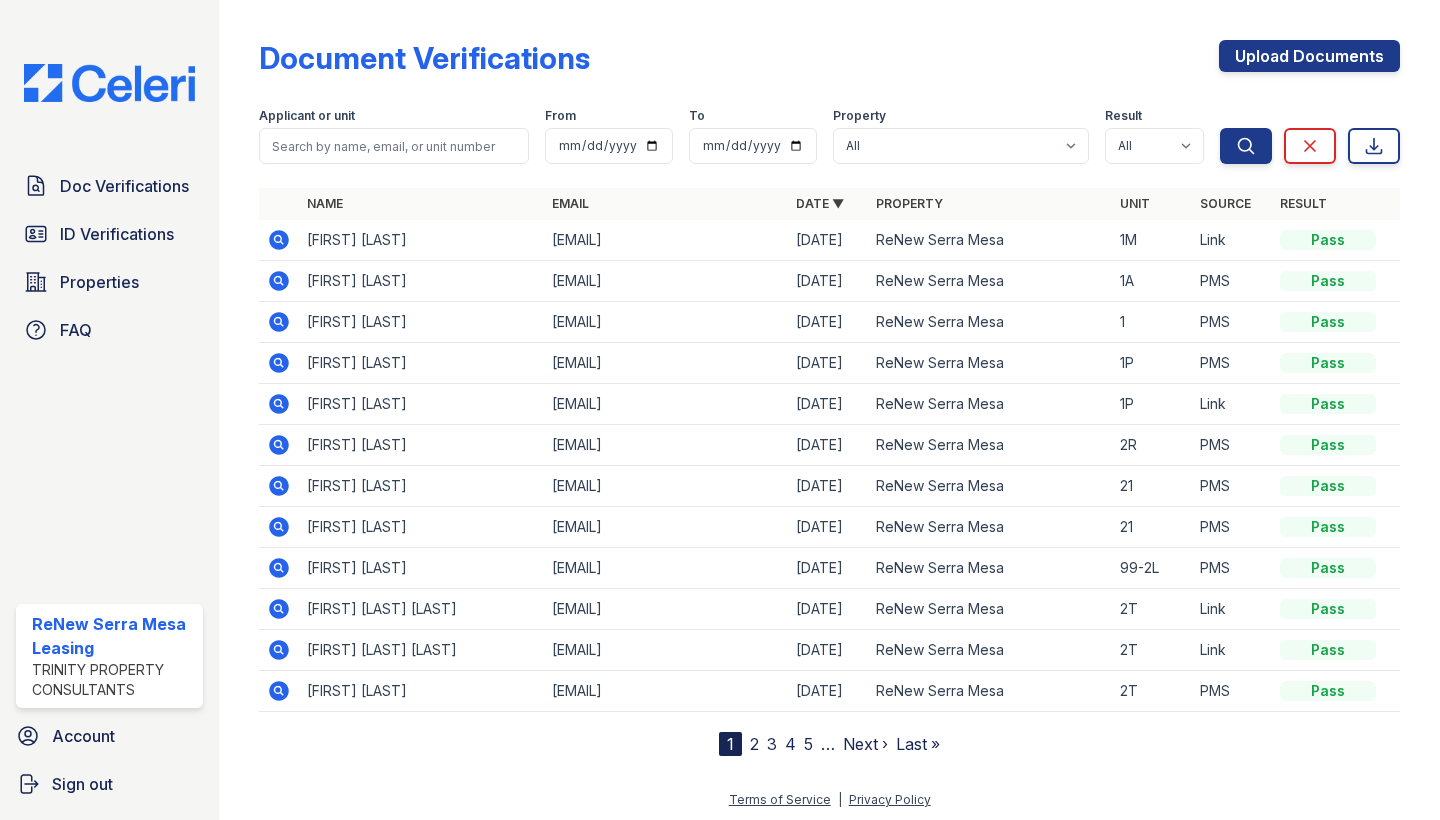 click 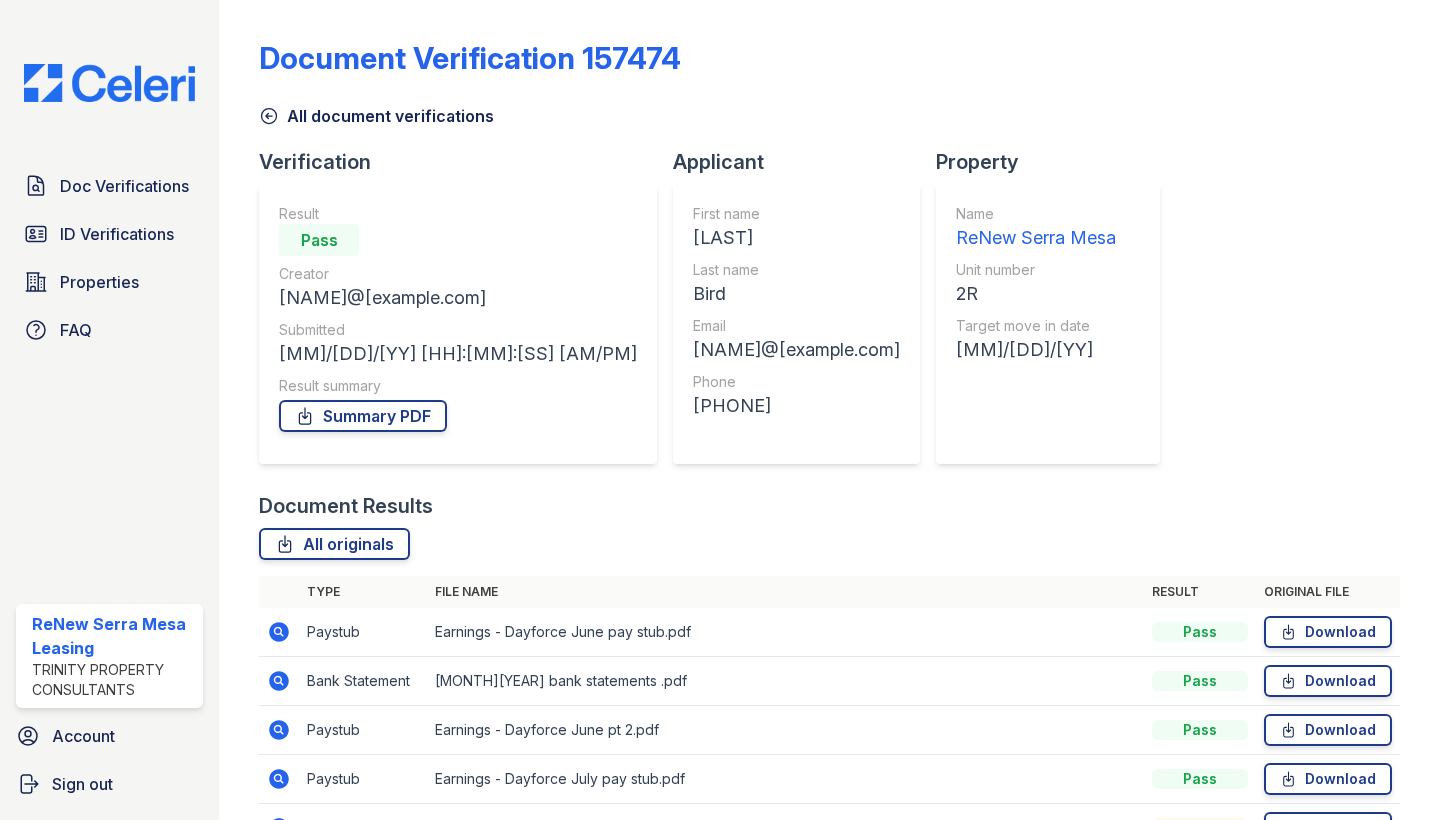 scroll, scrollTop: 0, scrollLeft: 0, axis: both 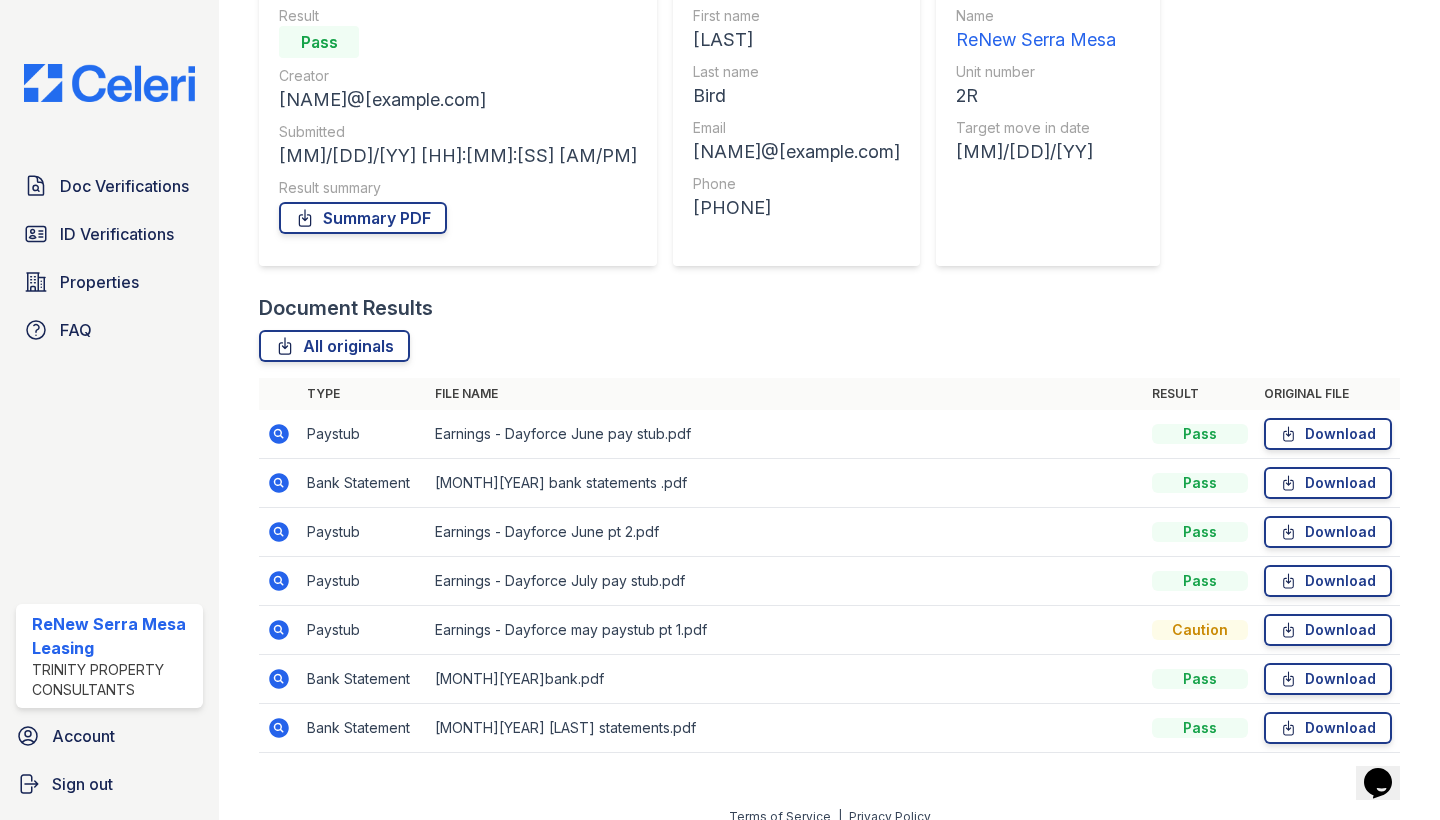 click 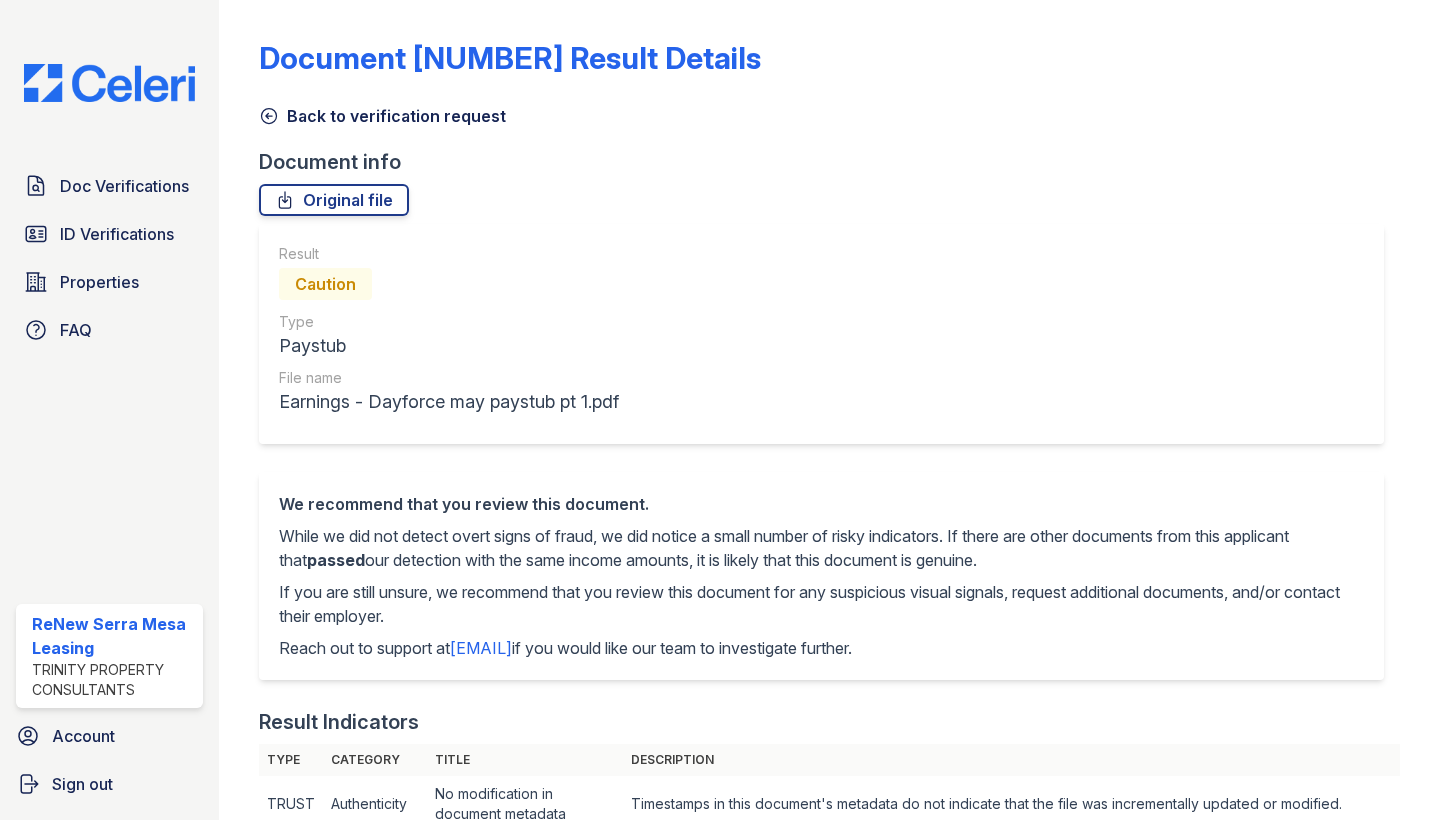 scroll, scrollTop: 0, scrollLeft: 0, axis: both 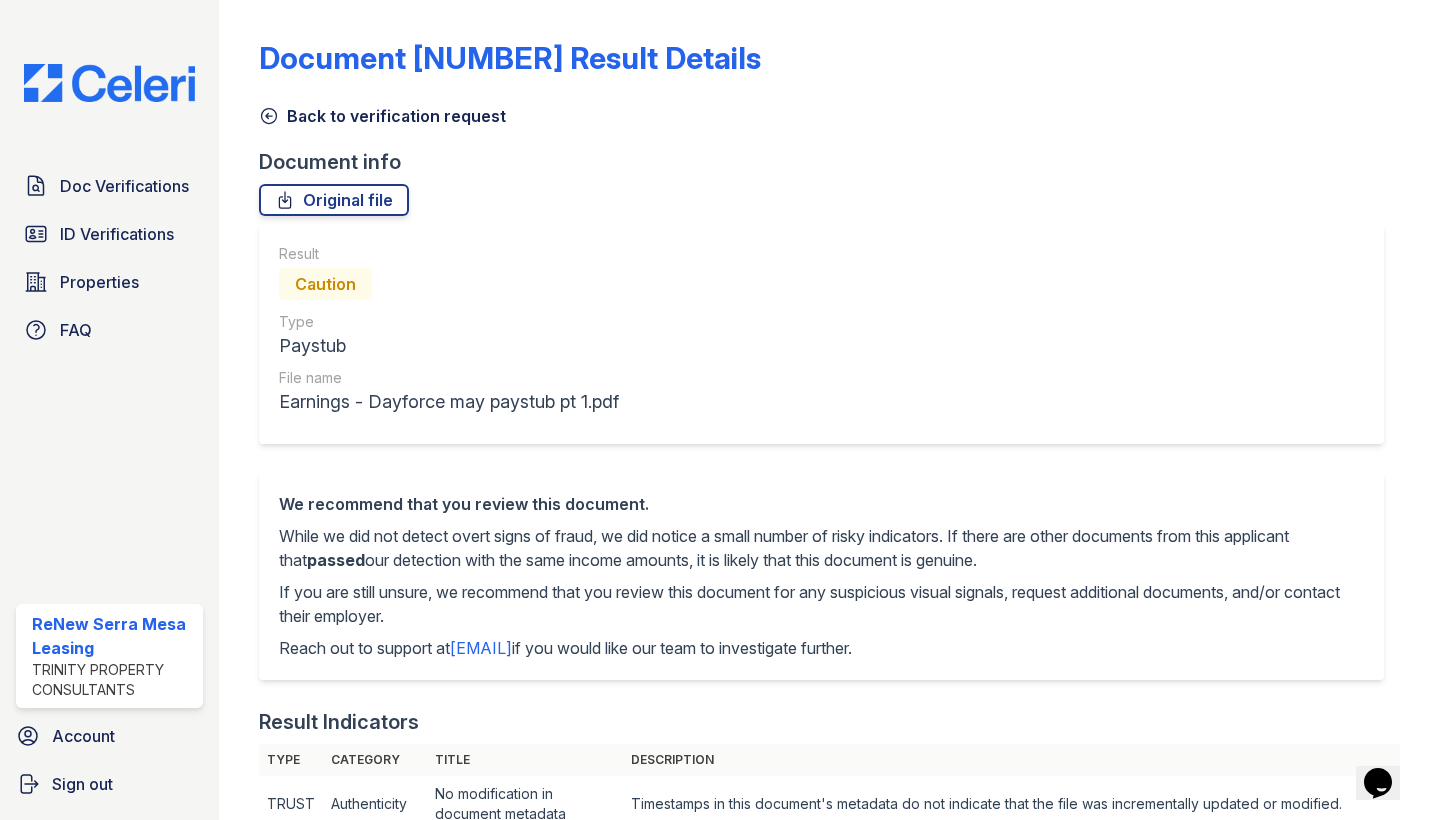 click 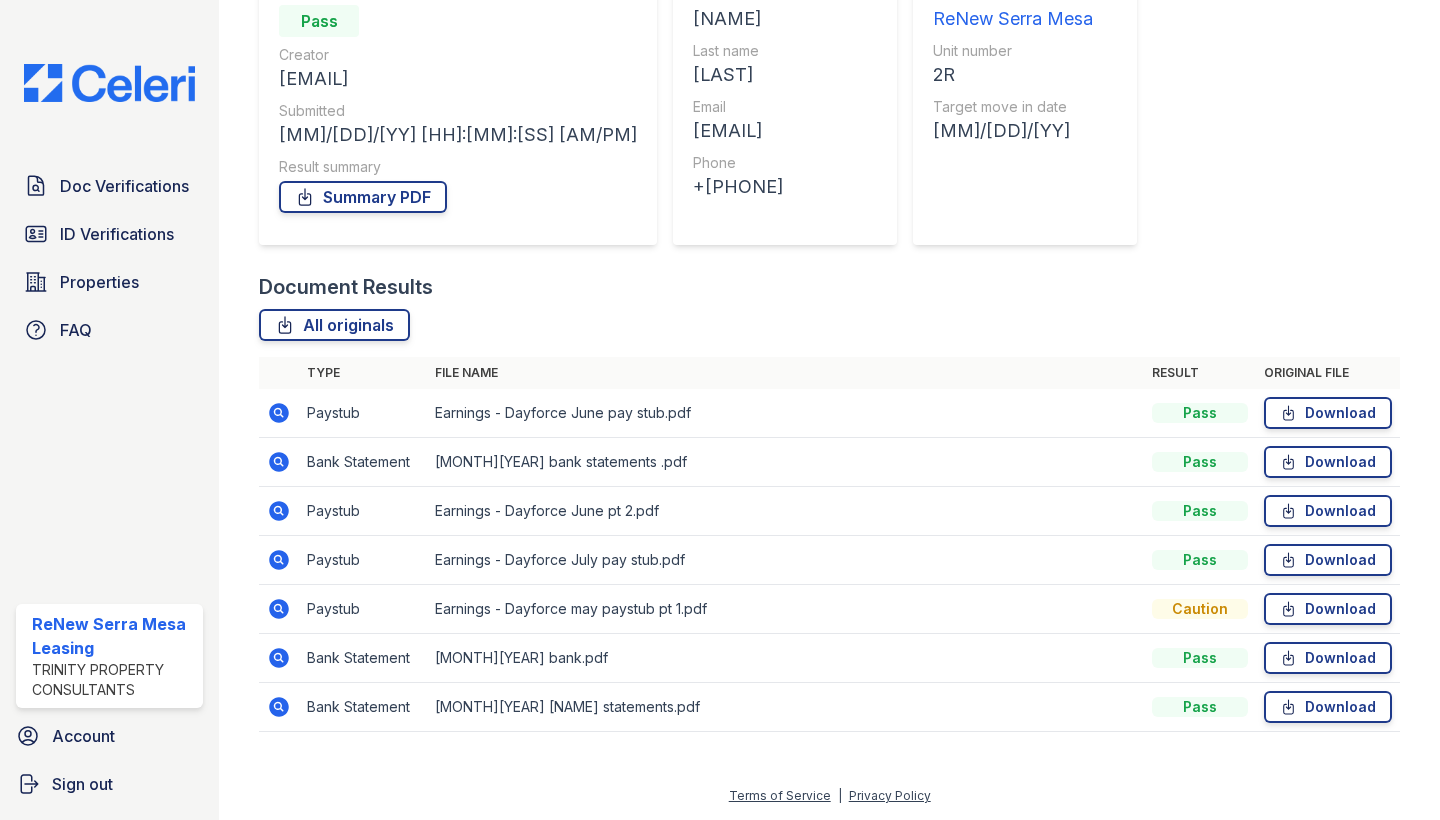 scroll, scrollTop: 219, scrollLeft: 0, axis: vertical 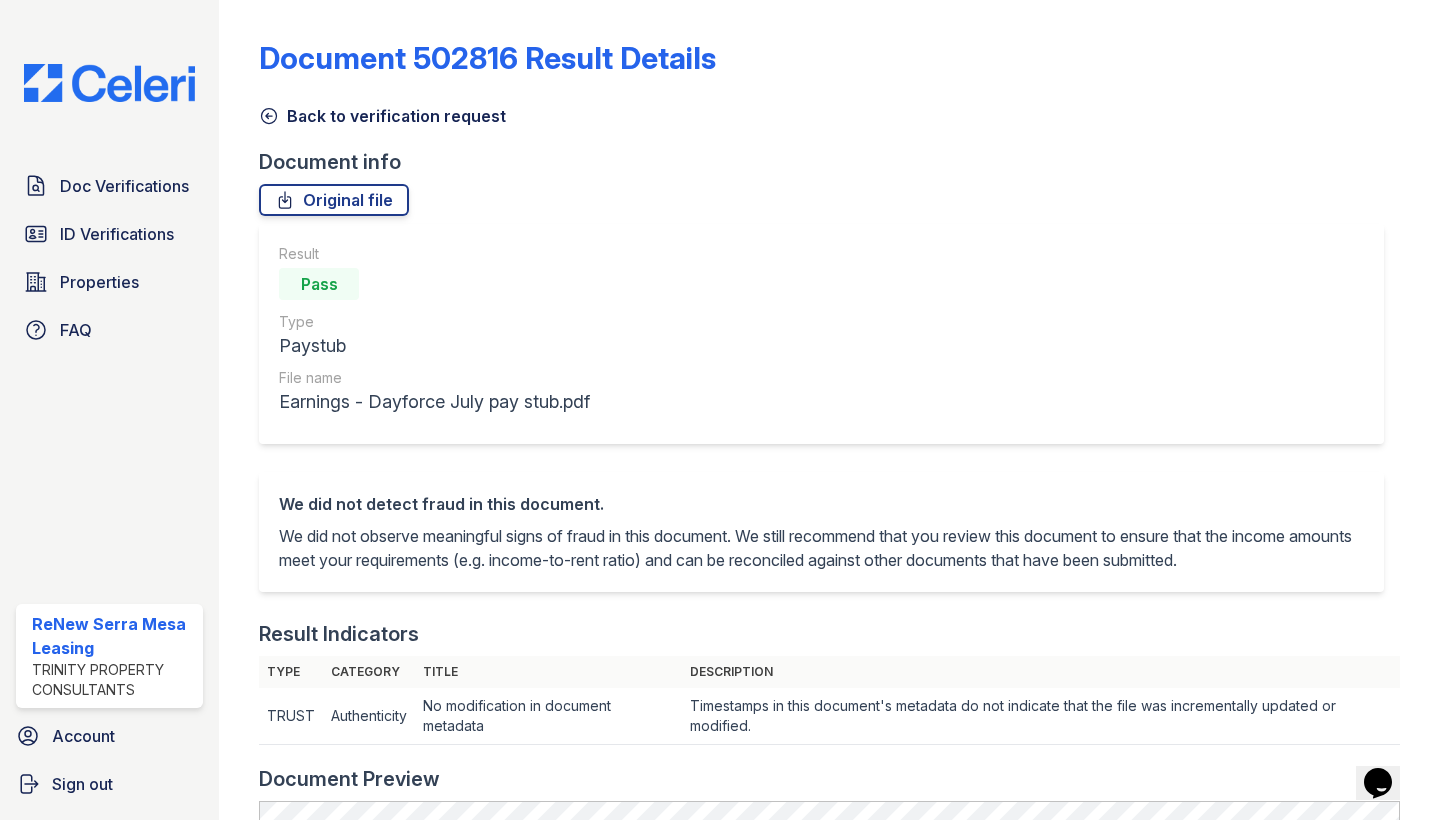 click 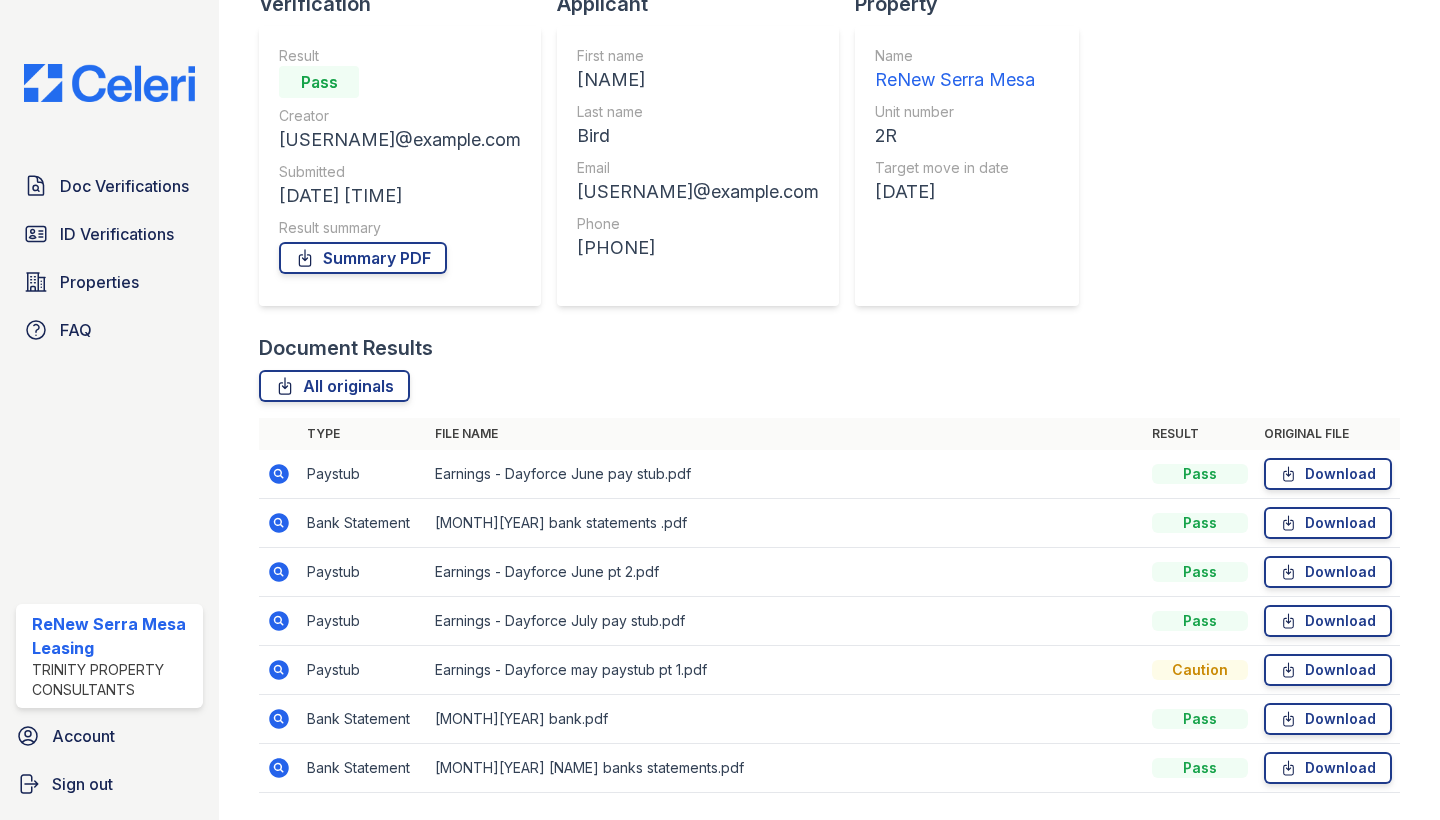 scroll, scrollTop: 184, scrollLeft: 0, axis: vertical 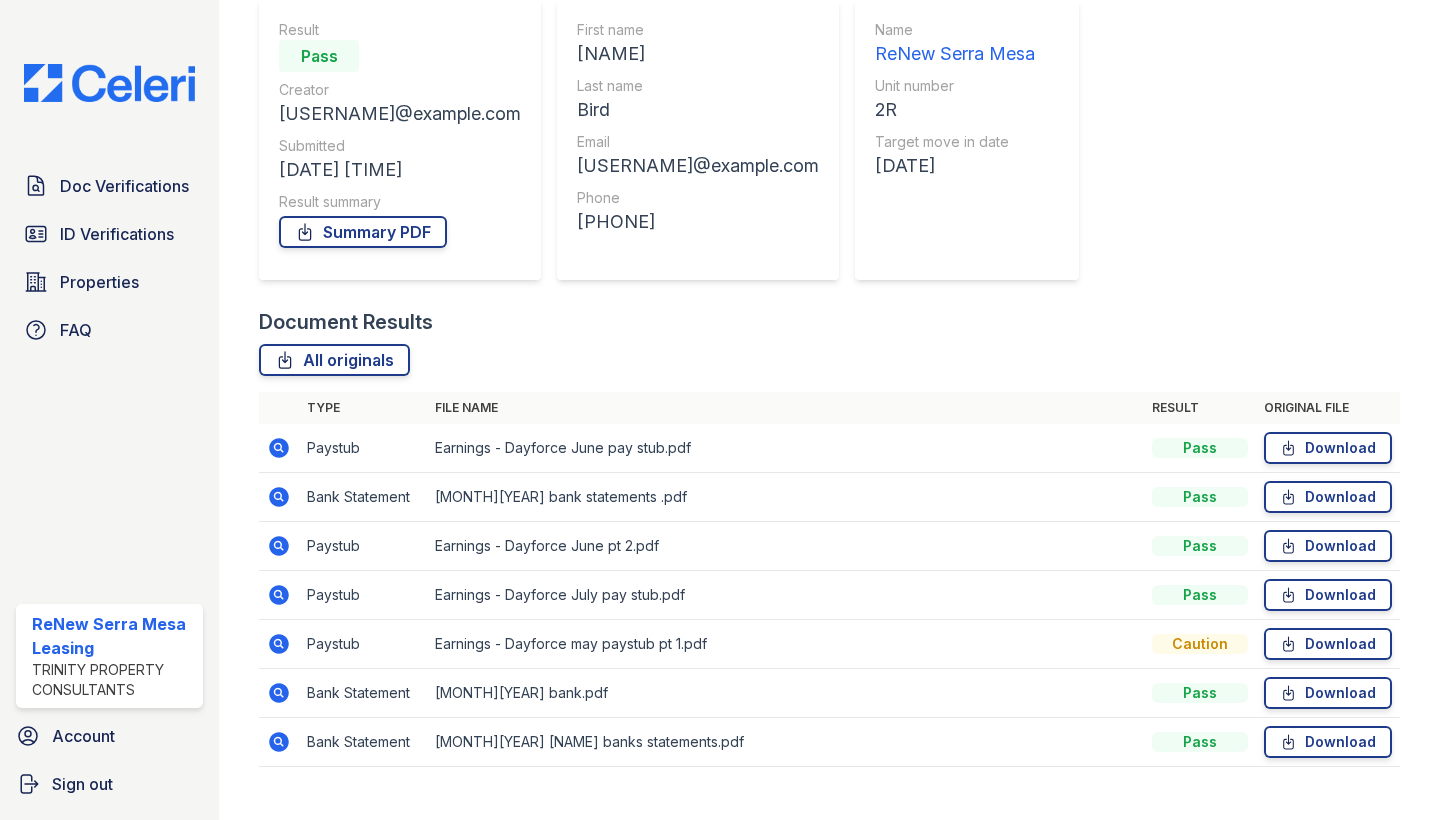 click 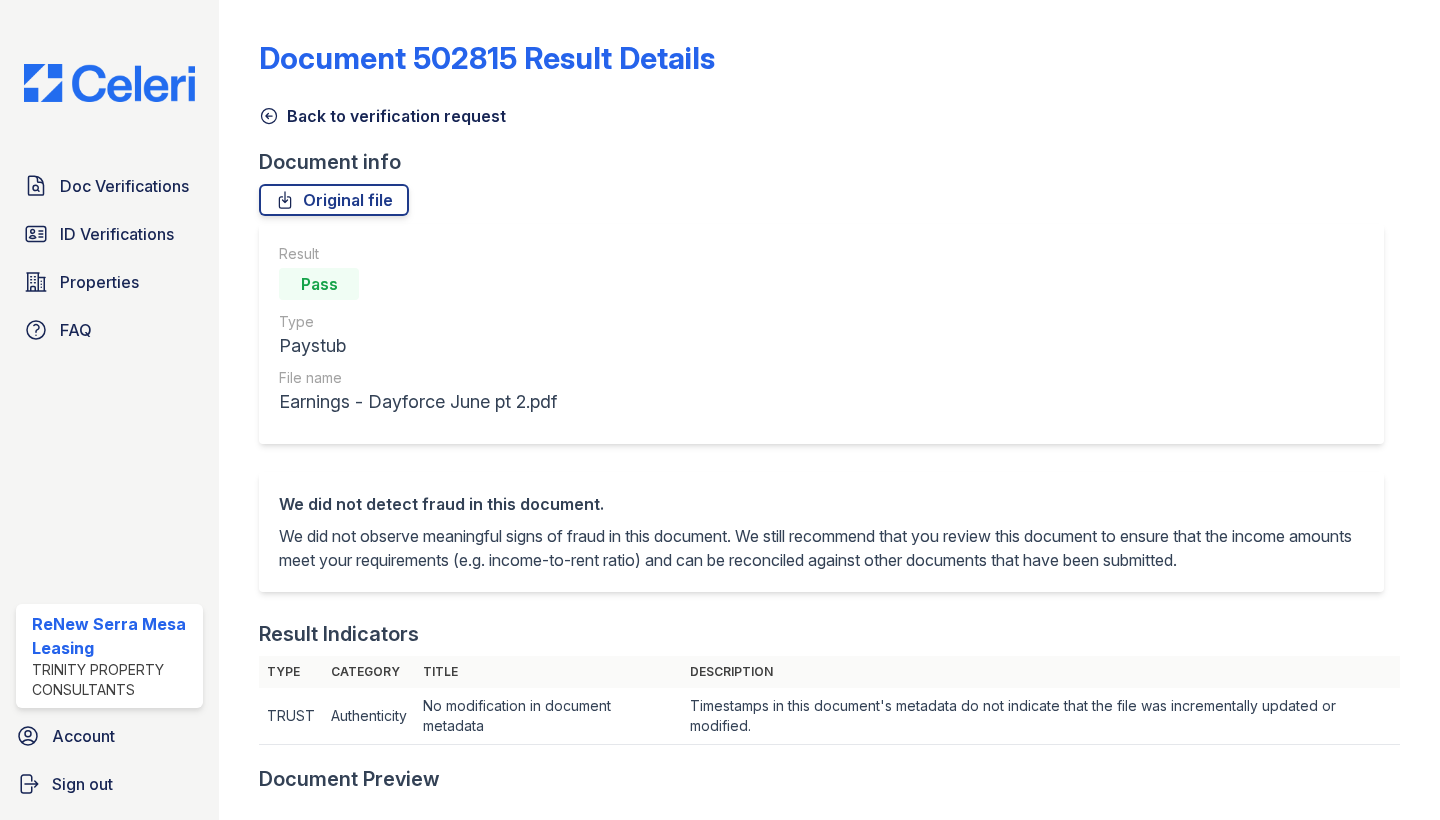 scroll, scrollTop: 0, scrollLeft: 0, axis: both 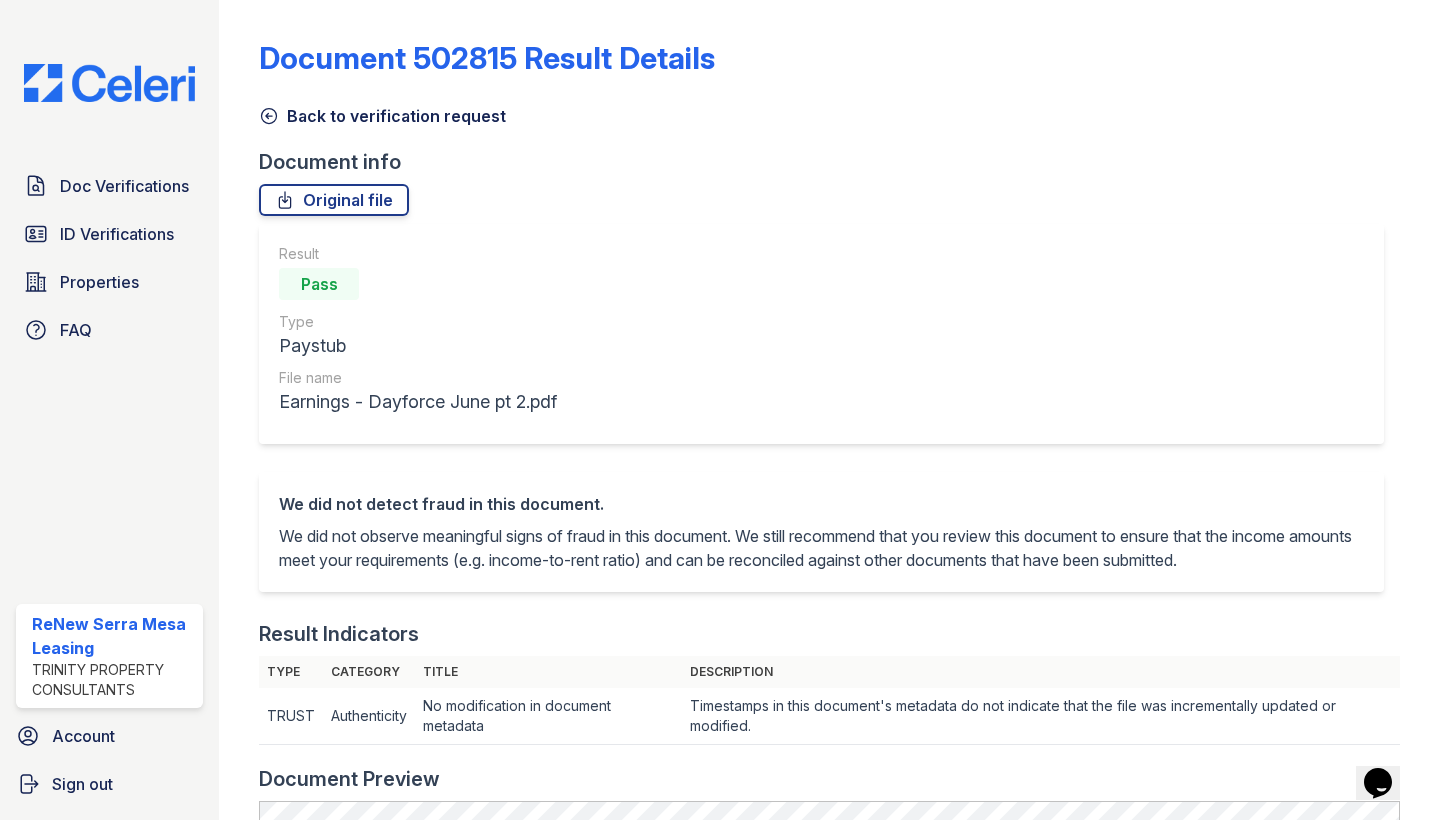 click 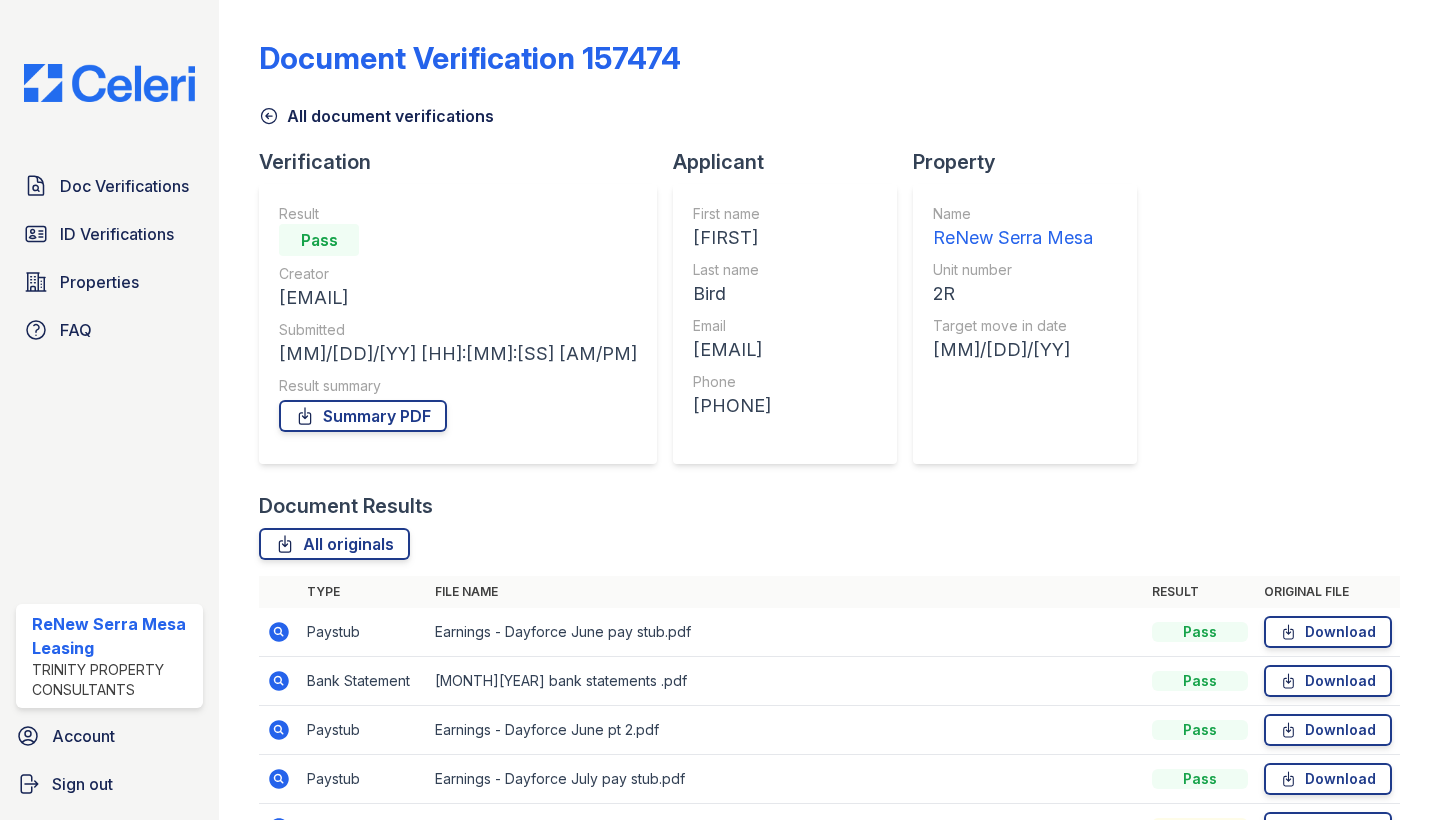 scroll, scrollTop: 0, scrollLeft: 0, axis: both 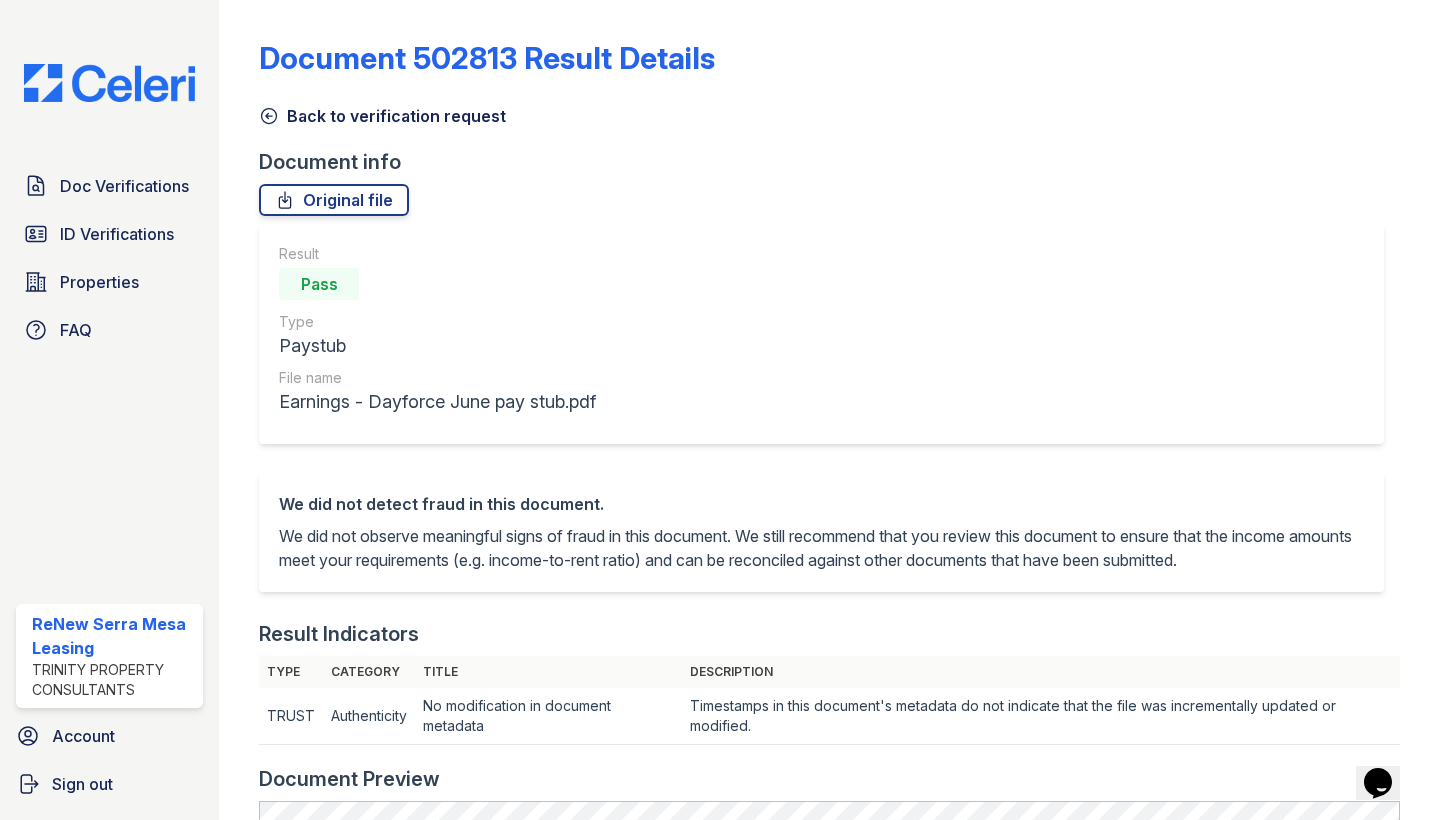 click 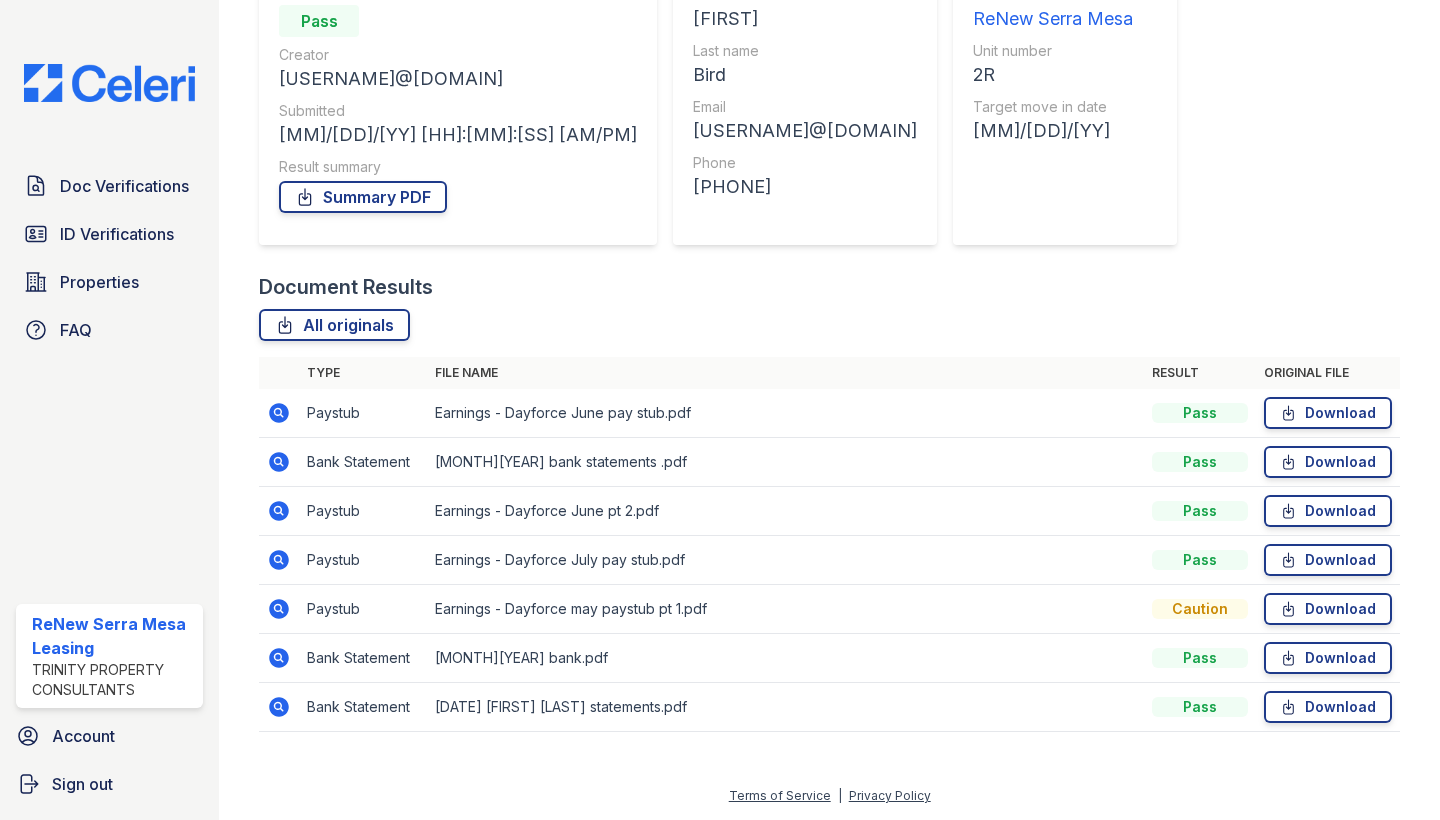 scroll, scrollTop: 219, scrollLeft: 0, axis: vertical 